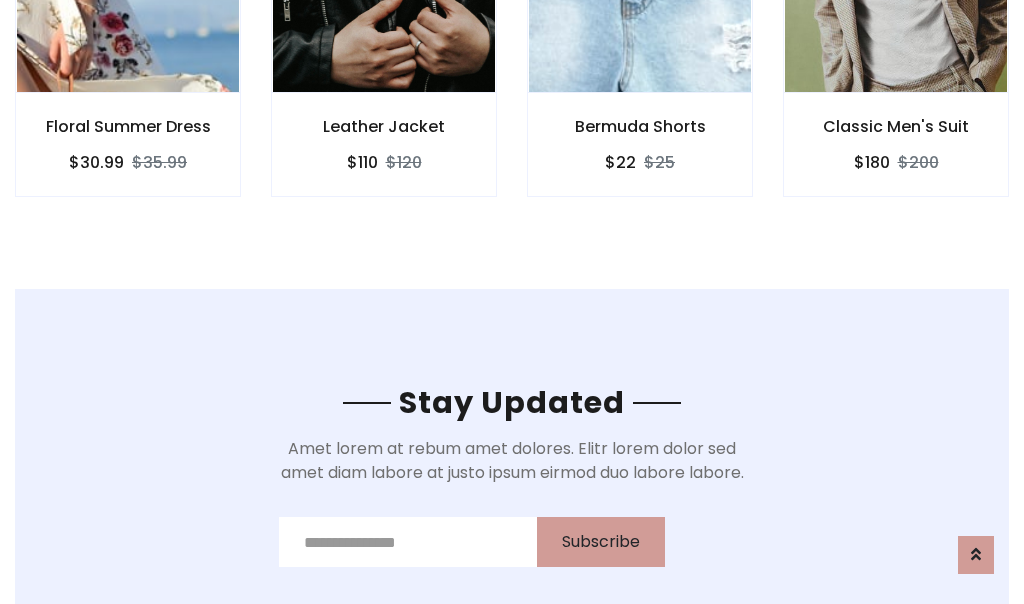 scroll, scrollTop: 3012, scrollLeft: 0, axis: vertical 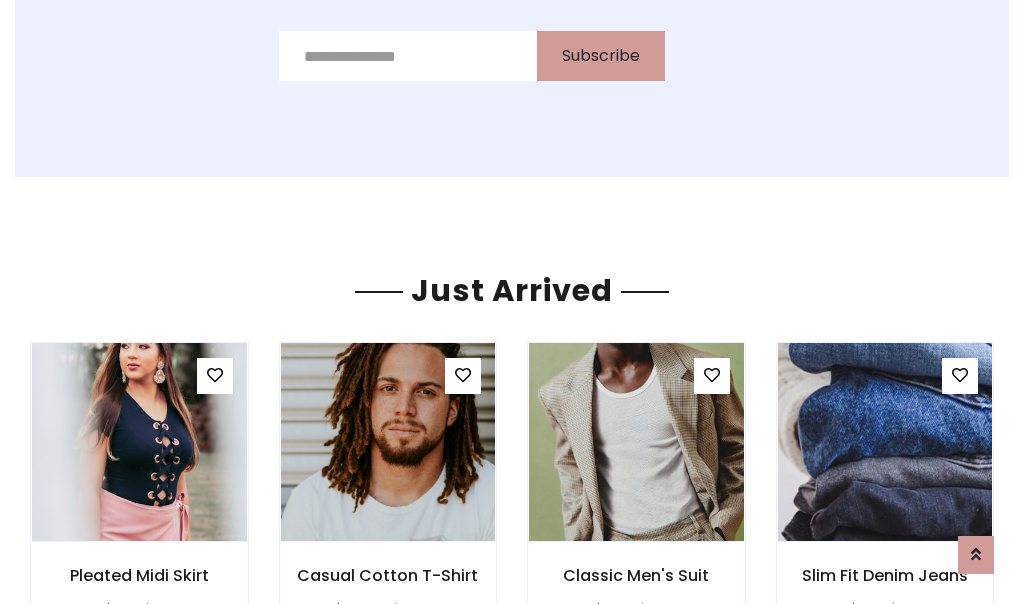 click on "Bermuda Shorts
$22
$25" at bounding box center (640, -428) 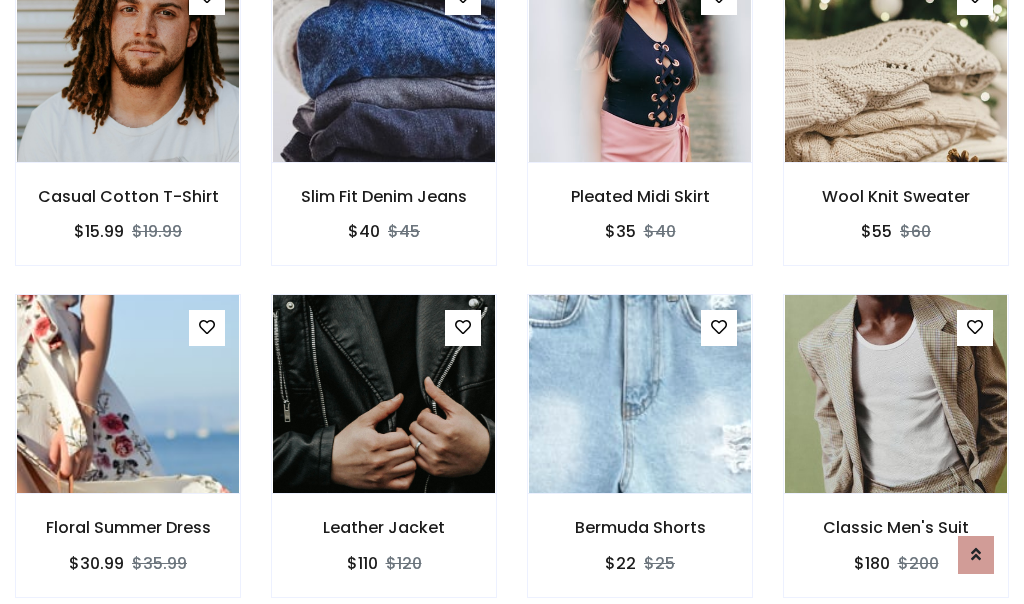 click on "Bermuda Shorts
$22
$25" at bounding box center (640, 459) 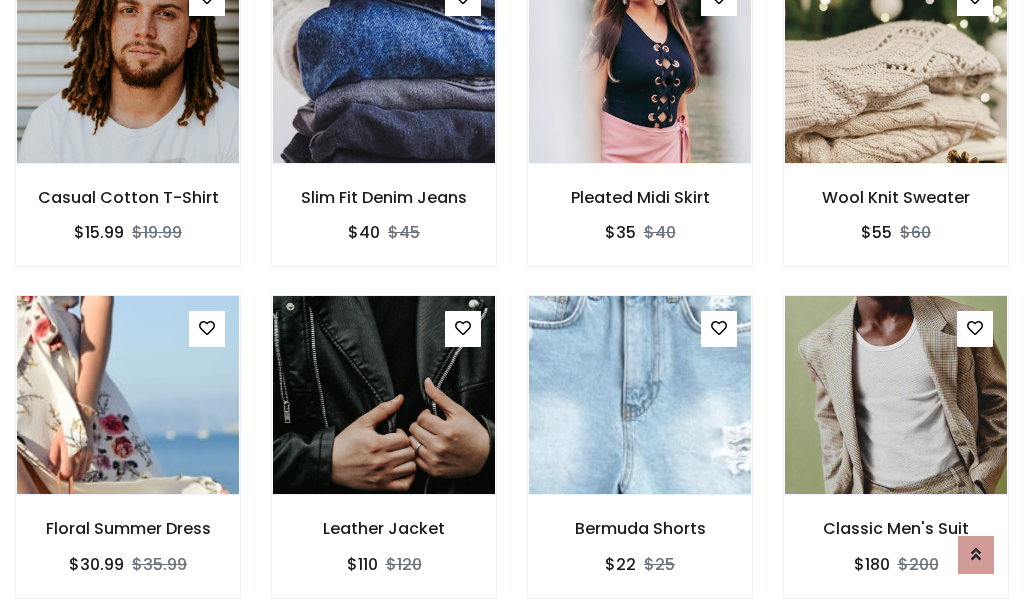 click on "Bermuda Shorts
$22
$25" at bounding box center [640, 460] 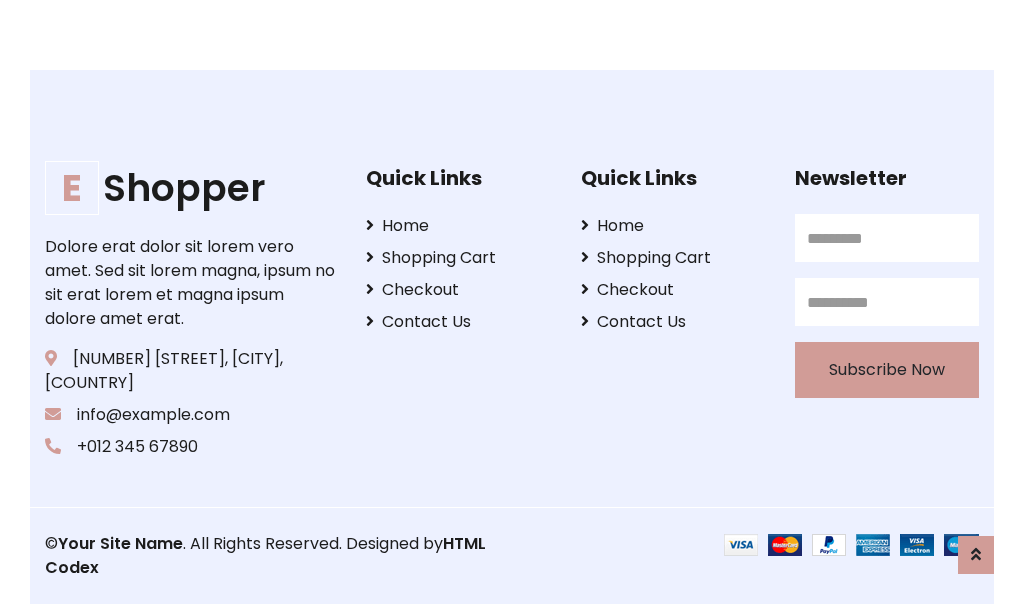 scroll, scrollTop: 3807, scrollLeft: 0, axis: vertical 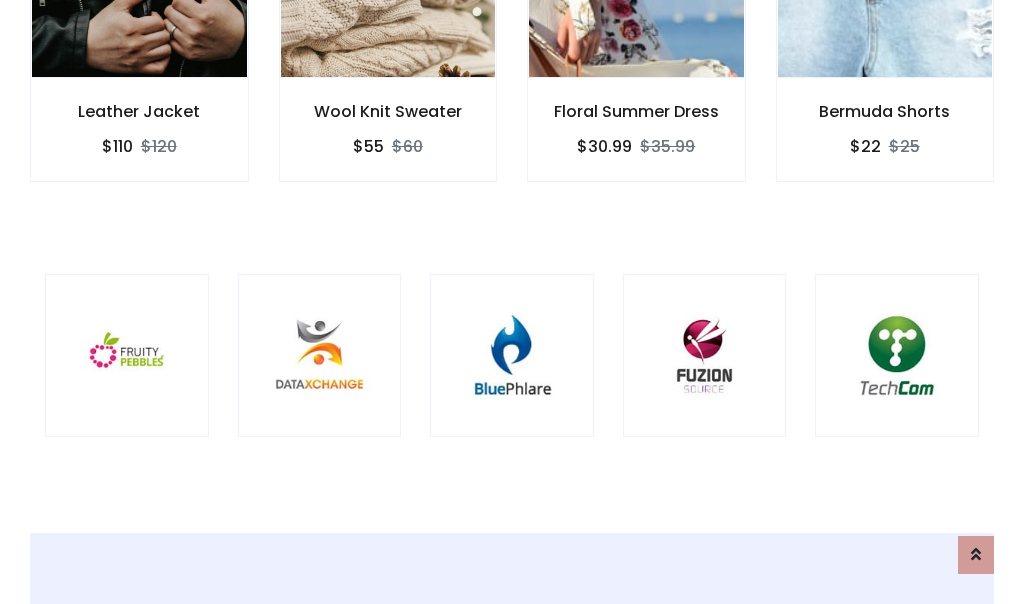 click at bounding box center (512, 356) 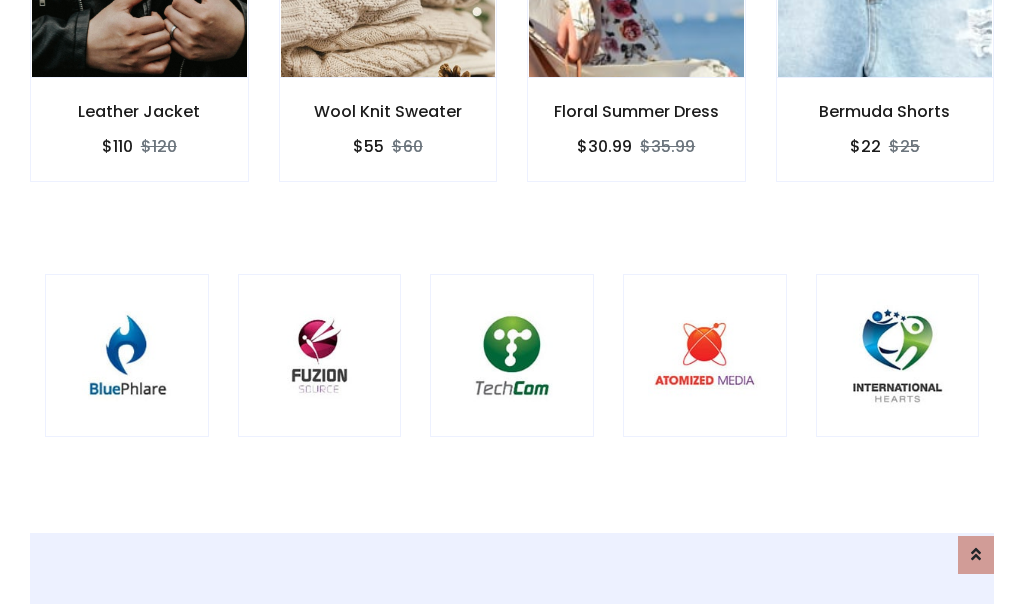 click at bounding box center (512, 356) 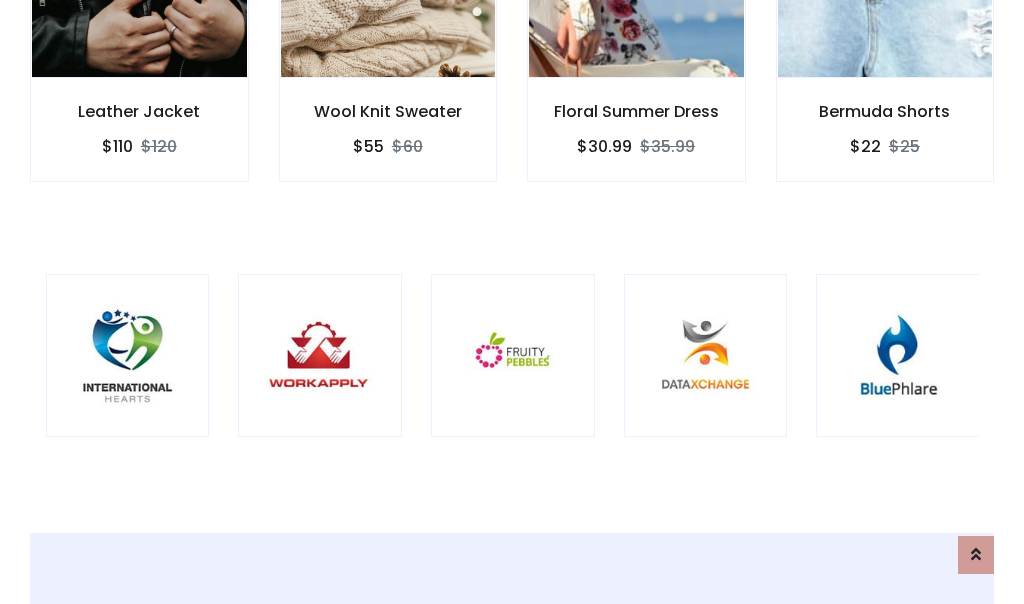 scroll, scrollTop: 0, scrollLeft: 0, axis: both 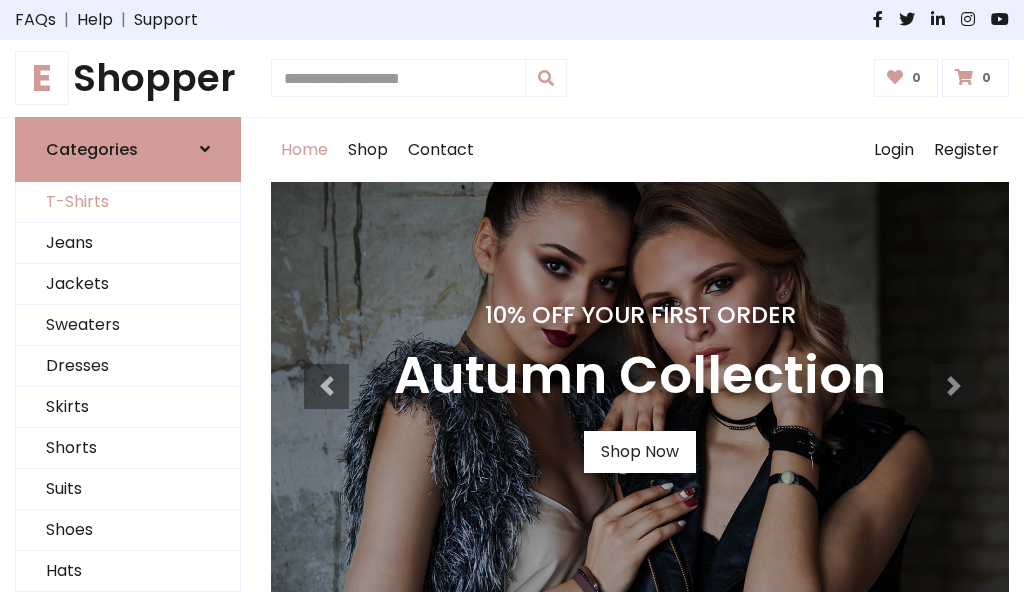 click on "T-Shirts" at bounding box center [128, 202] 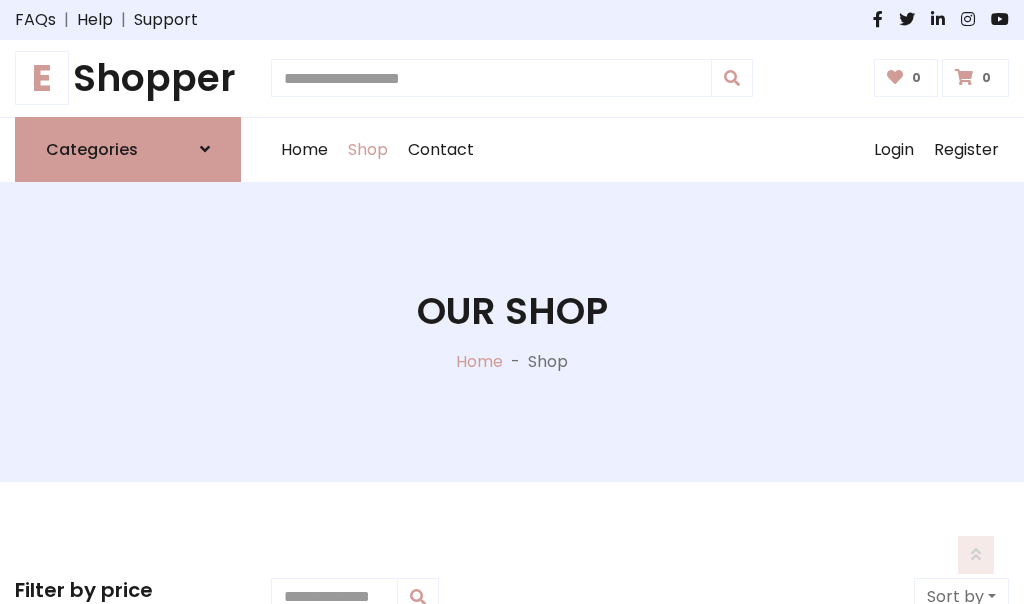 scroll, scrollTop: 802, scrollLeft: 0, axis: vertical 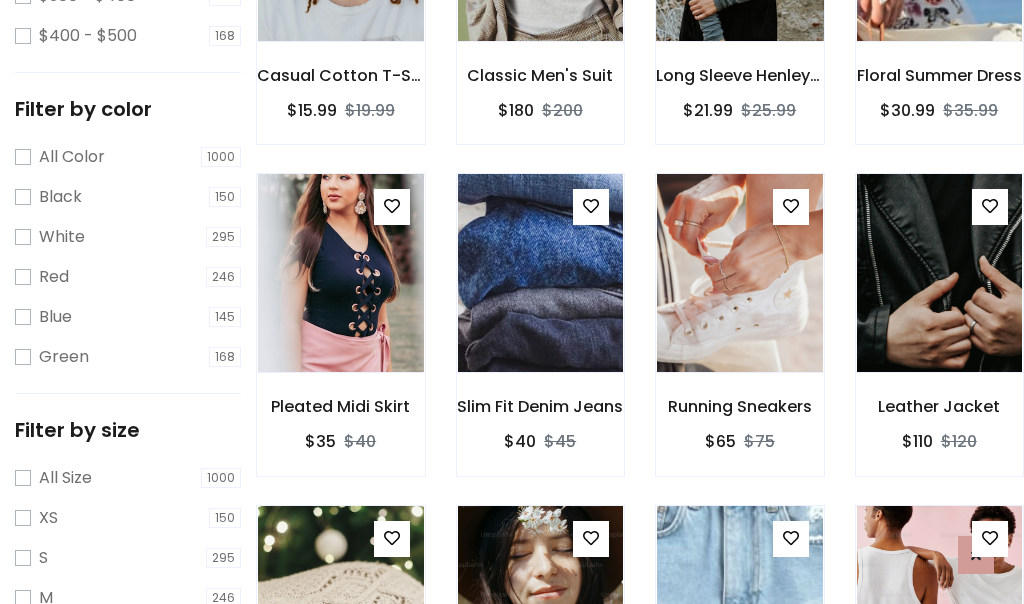 click at bounding box center (739, -58) 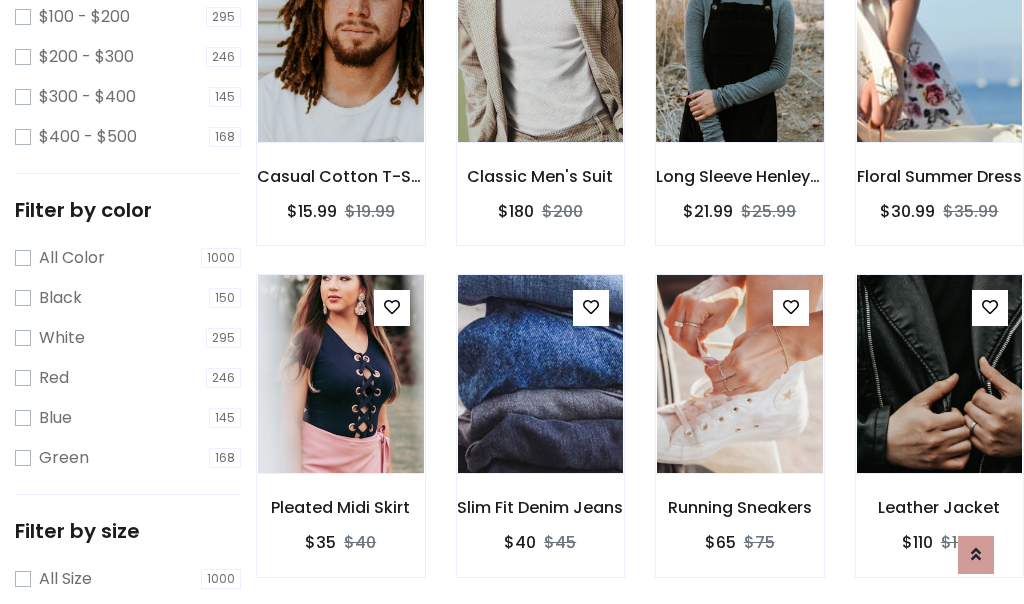 scroll, scrollTop: 101, scrollLeft: 0, axis: vertical 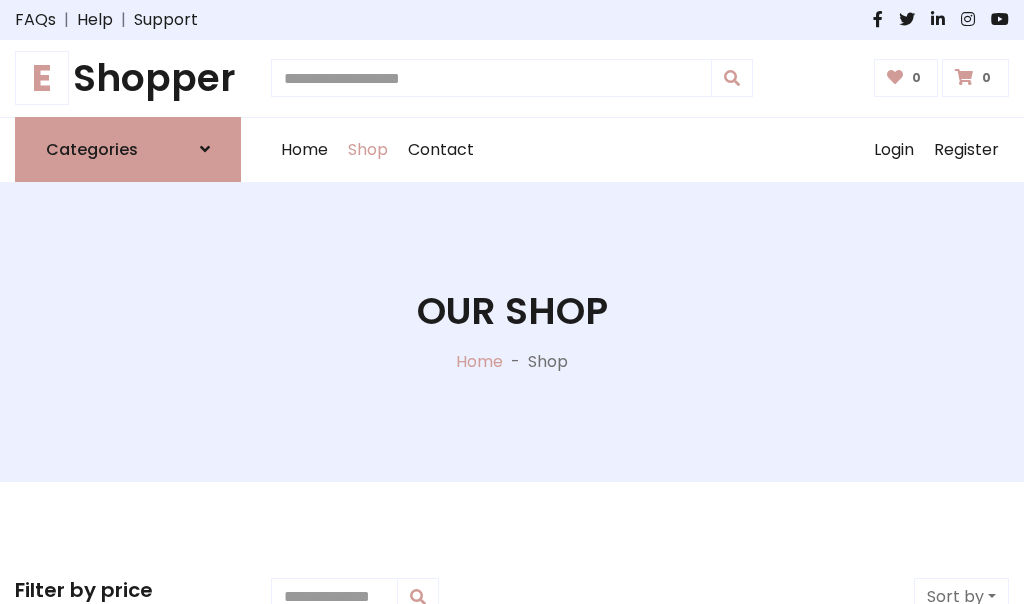 click on "E Shopper" at bounding box center [128, 78] 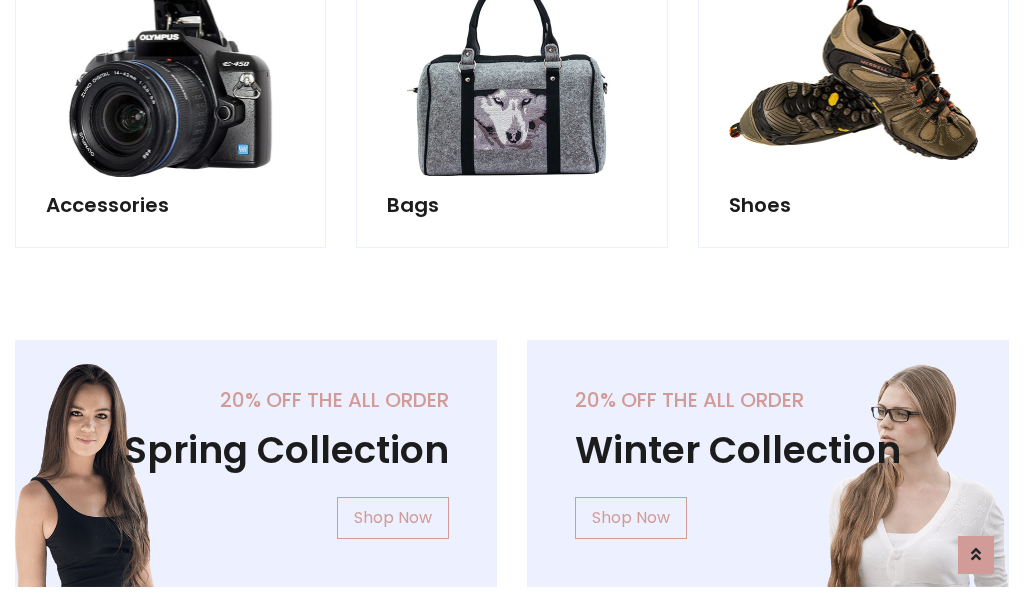 scroll, scrollTop: 1943, scrollLeft: 0, axis: vertical 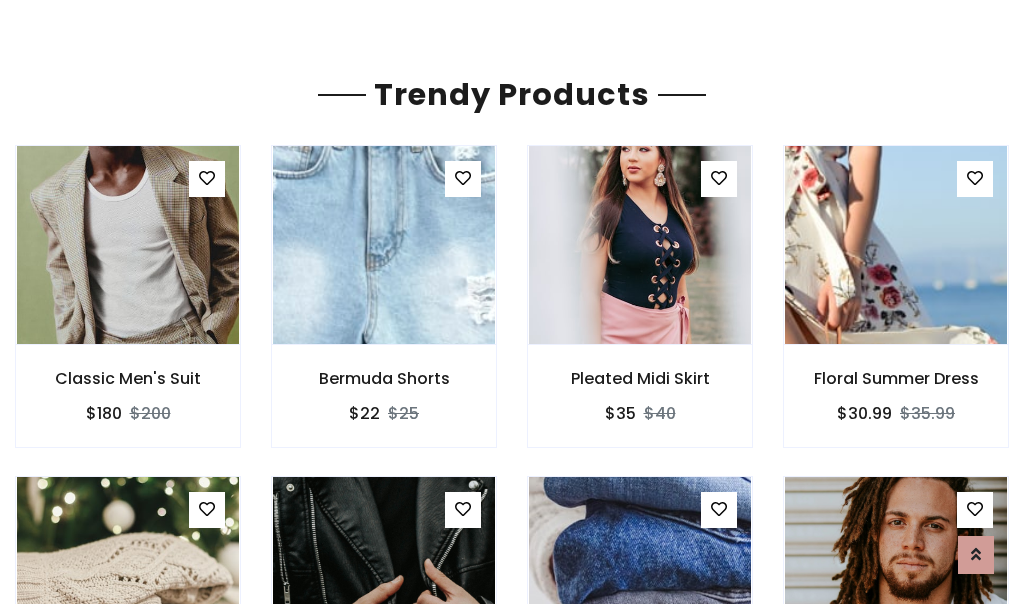 click on "Shop" at bounding box center [368, -1793] 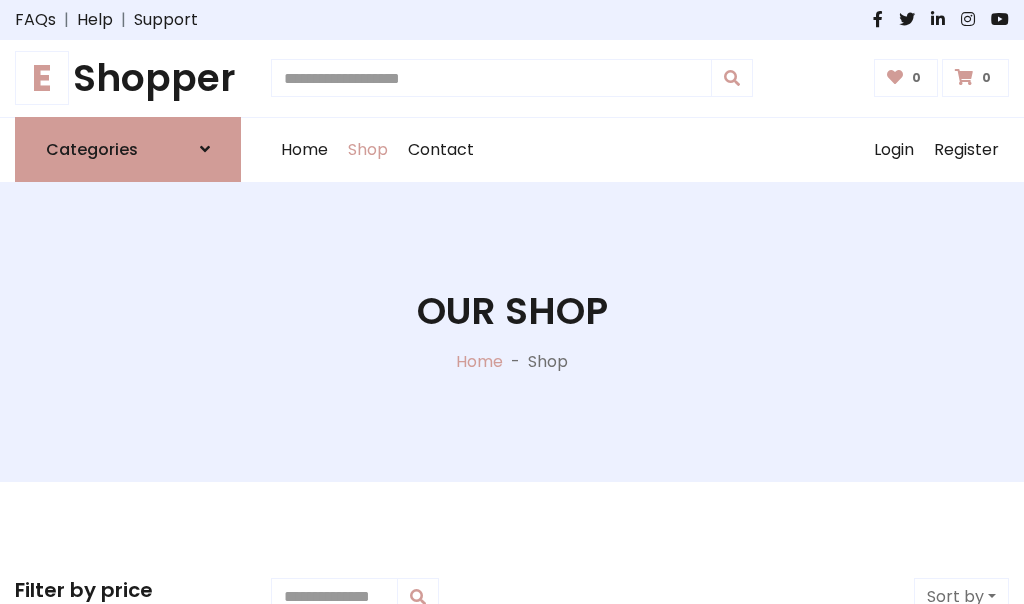 scroll, scrollTop: 0, scrollLeft: 0, axis: both 